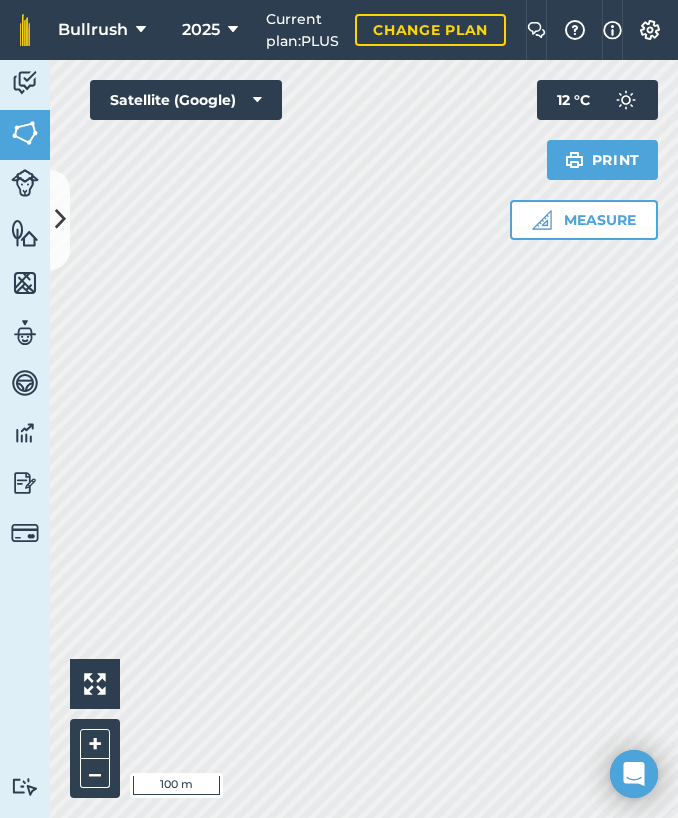 scroll, scrollTop: 0, scrollLeft: 0, axis: both 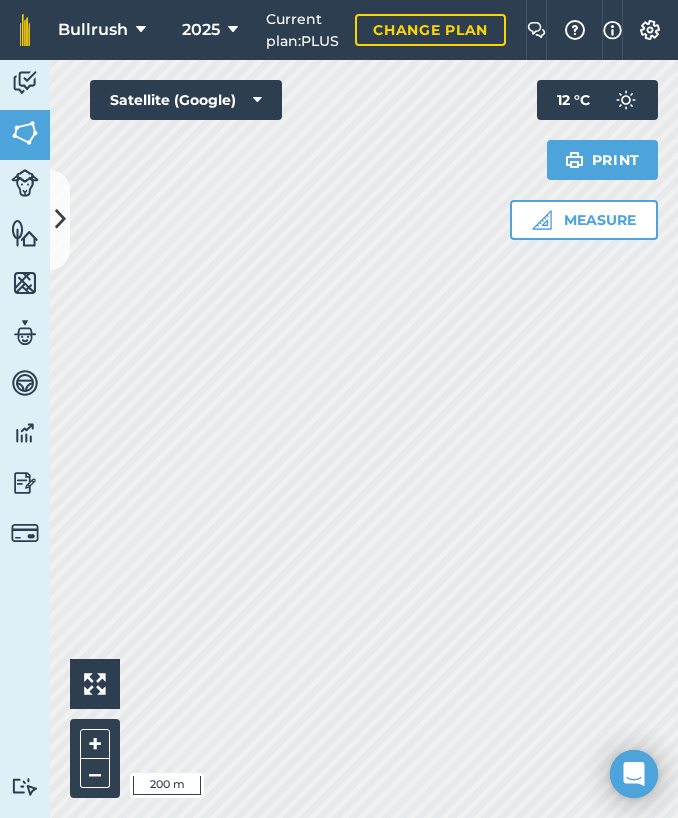 click on "Bullrush 2025 Current plan :  PLUS   Change plan Farm Chat Help Info Settings Bullrush  -  2025 Printed on  [DATE] Field usages No usage set Crop Flats Gully Hills Holding paddock New Grass Prime  Rolling county Stock Feature types back yards [PERSON_NAME] [PERSON_NAME] Pepes Corner Pine Tree Block Trees Water yards Activity Fields Livestock Features Maps Team Vehicles Data Reporting Billing Tutorials Tutorials Fields   Add   Set usage Visibility: On Total area :  915.4   Ha Edit fields By usages, Filters (1) No usage set 915.4   Ha 1 4.905   Ha 2 2.712   Ha 2 12.94   Ha 3 2.149   Ha 3 9.995   Ha 4 1.847   Ha 4 10.88   Ha 5 1.901   Ha 6 8.165   Ha 7 6.234   Ha 8 9.241   Ha 9 10.13   Ha 16 9.843   Ha 17 8.127   Ha 18 9.987   Ha 19 7.766   Ha 20 7.294   Ha 21 12.13   Ha 22 4.322   Ha 23 7.157   Ha 28 7.138   Ha 29 8.348   Ha 30 9.272   Ha 31 12.36   Ha 32 7.178   Ha 33 13.86   Ha 34 7.186   Ha 37 7.818   Ha - 7.207   Ha . 6.237   Ha 1/2 barn 5.219   Ha 18 a 2.477   Ha 31 A 2.127   Ha 5 A 3.599   Ha 5 B" at bounding box center [339, 409] 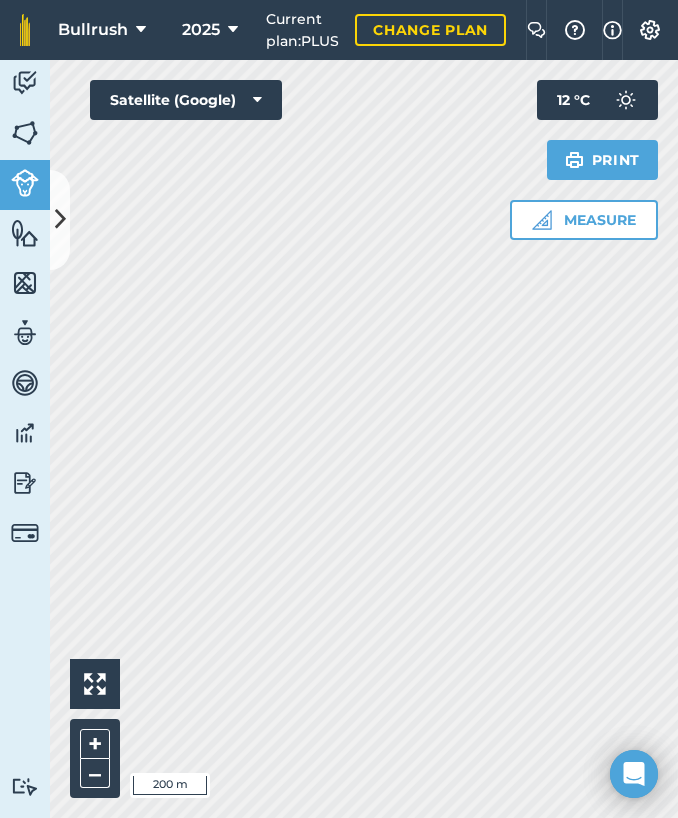 click on "Bullrush 2025 Current plan :  PLUS   Change plan Farm Chat Help Info Settings Bullrush  -  2025 Printed on  [DATE] Field usages No usage set Crop Flats Gully Hills Holding paddock New Grass Prime  Rolling county Stock Feature types back yards [PERSON_NAME] [PERSON_NAME] Pepes Corner Pine Tree Block Trees Water yards Activity Fields Livestock Features Maps Team Vehicles Data Reporting Billing Tutorials Tutorials   Back   More   R2 steers EDIT Number of animals 24 Add / Remove Current location Nth mpit Move Move date [DATE] - 16 days   Add Note Split herd Merge Herds History Print history [DATE] 24 moved to Nth mpit   Created by   Hunter B [DATE] 24 removed from Shit house 31 days grazing Created by   [PERSON_NAME] [DATE] 24 moved to Shit house   Created by   Rod B [DATE] 24 removed from Nth mpit 1 days grazing Created by   [PERSON_NAME] [DATE] 24 moved to Nth mpit   Created by   [PERSON_NAME] Click to start drawing i 200 m + – Satellite (Google) Measure Print 12   ° C" at bounding box center [339, 409] 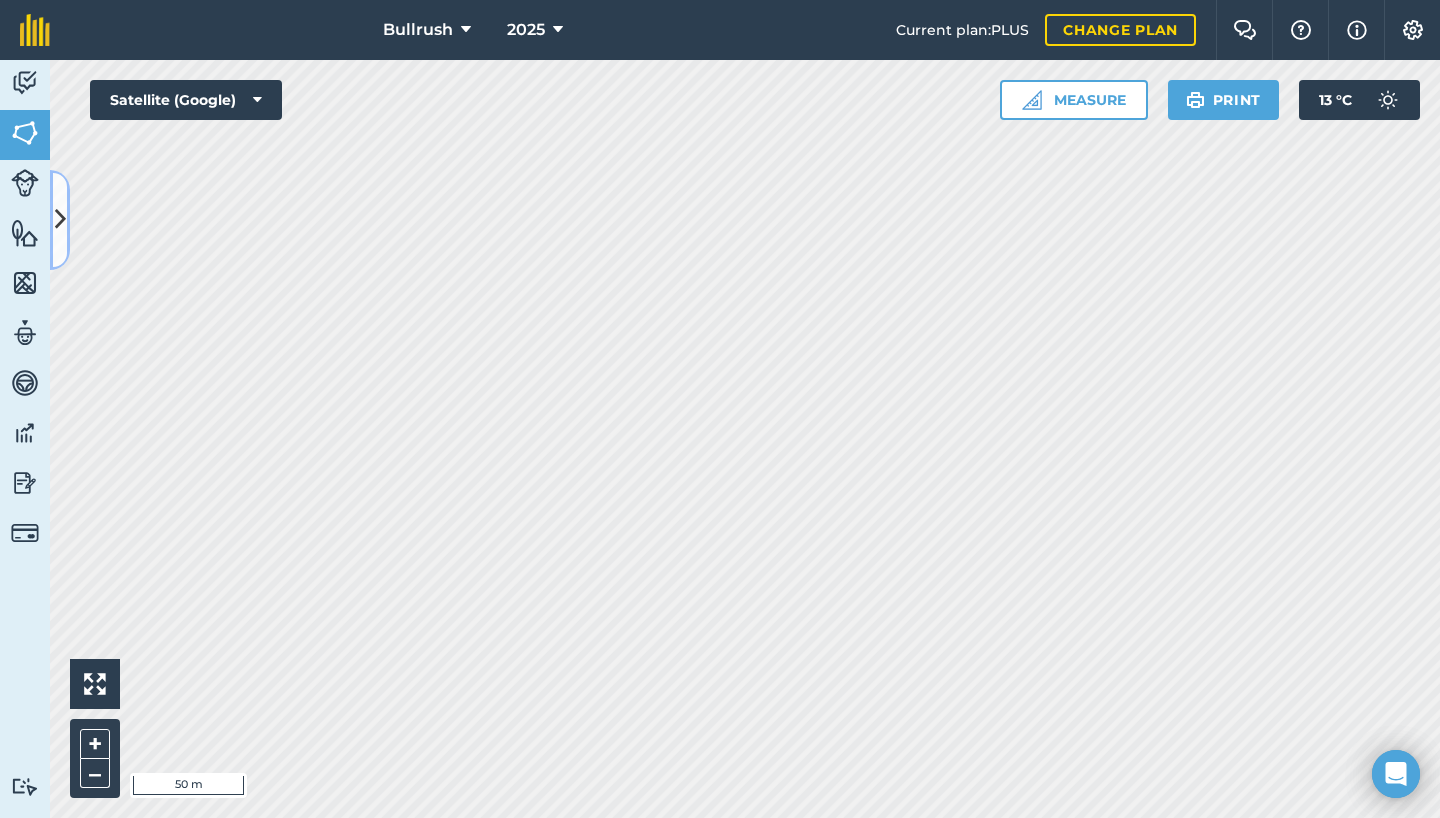 click at bounding box center [60, 220] 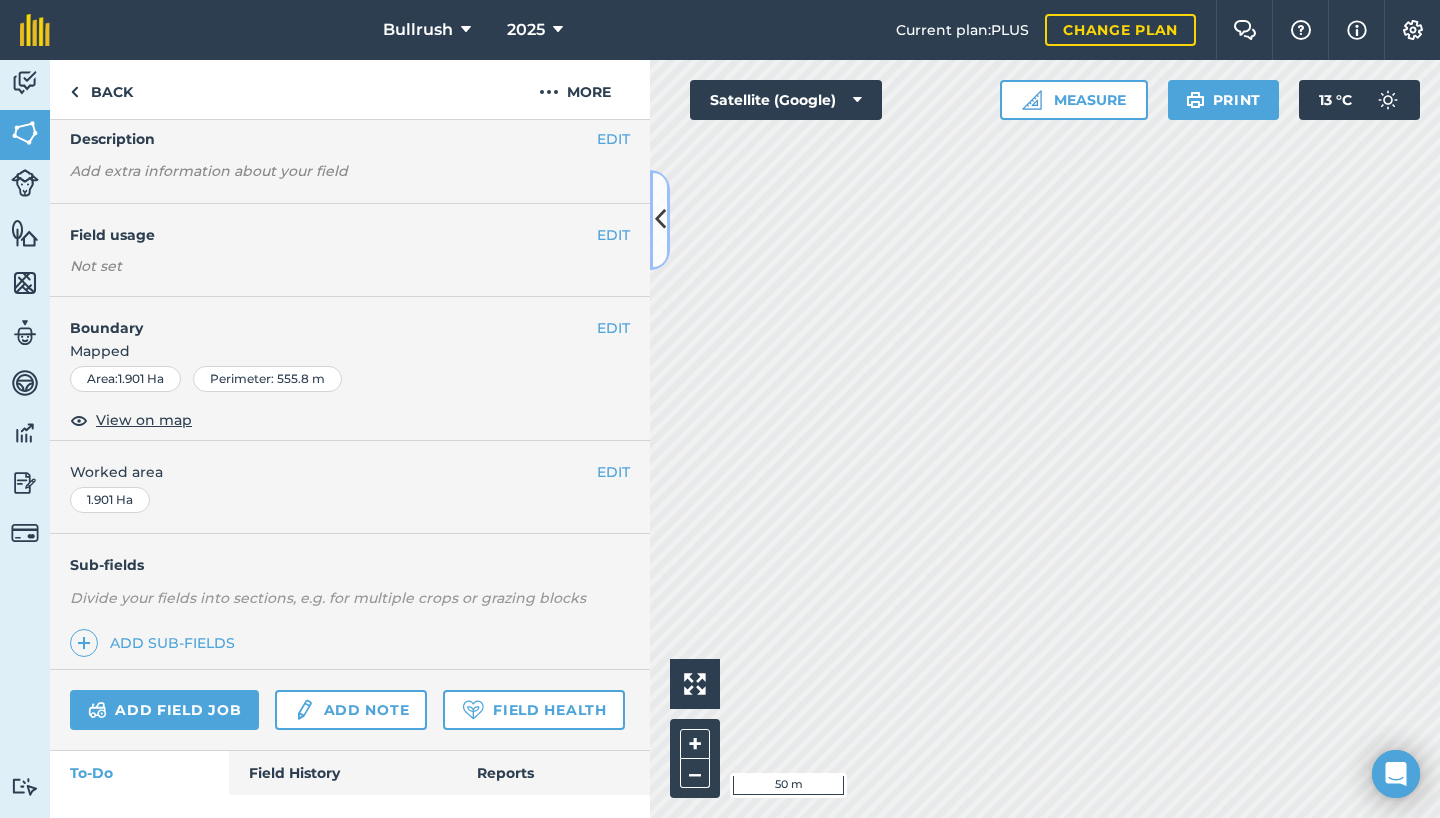 scroll, scrollTop: 72, scrollLeft: 0, axis: vertical 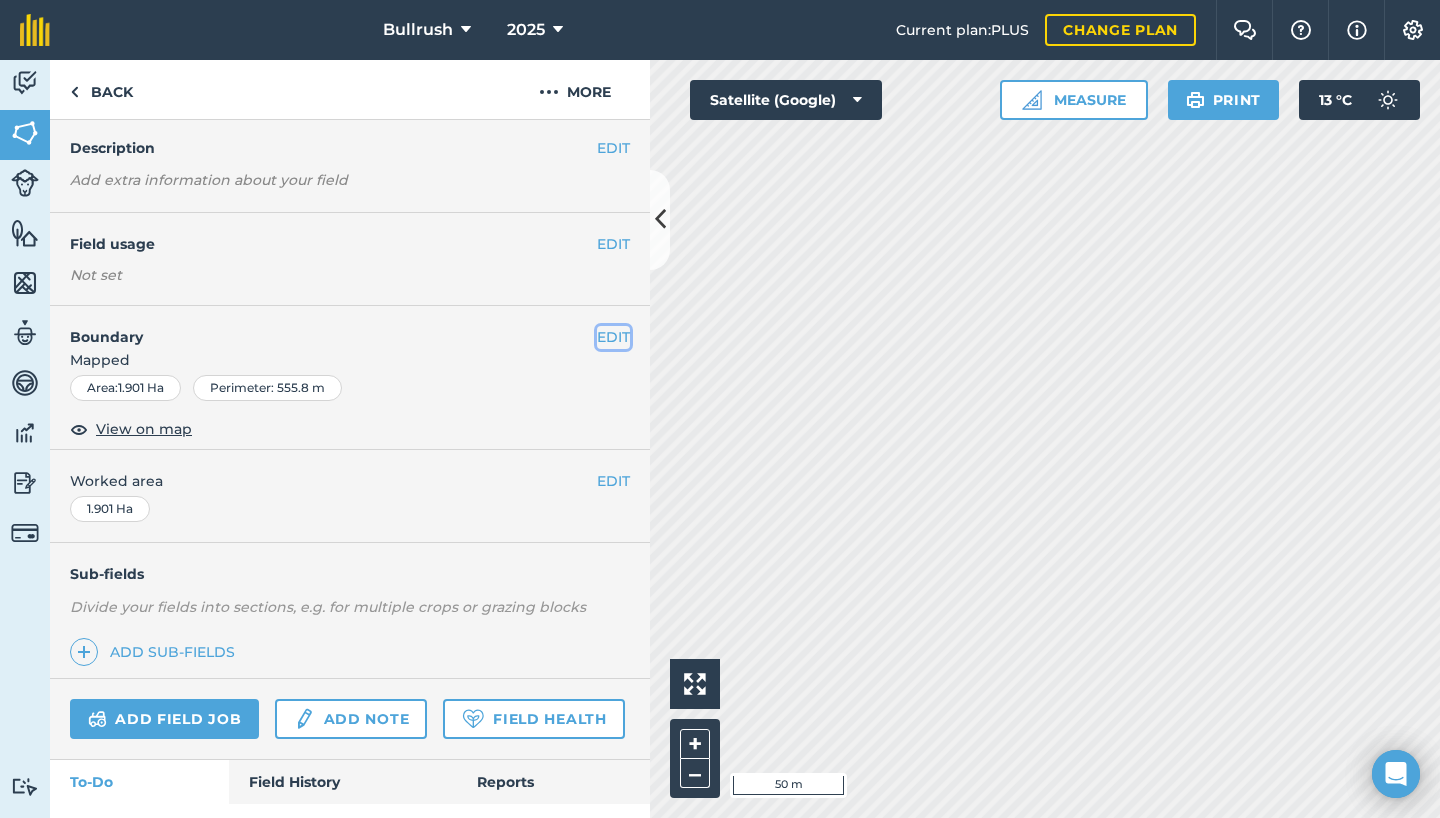 click on "EDIT" at bounding box center [613, 337] 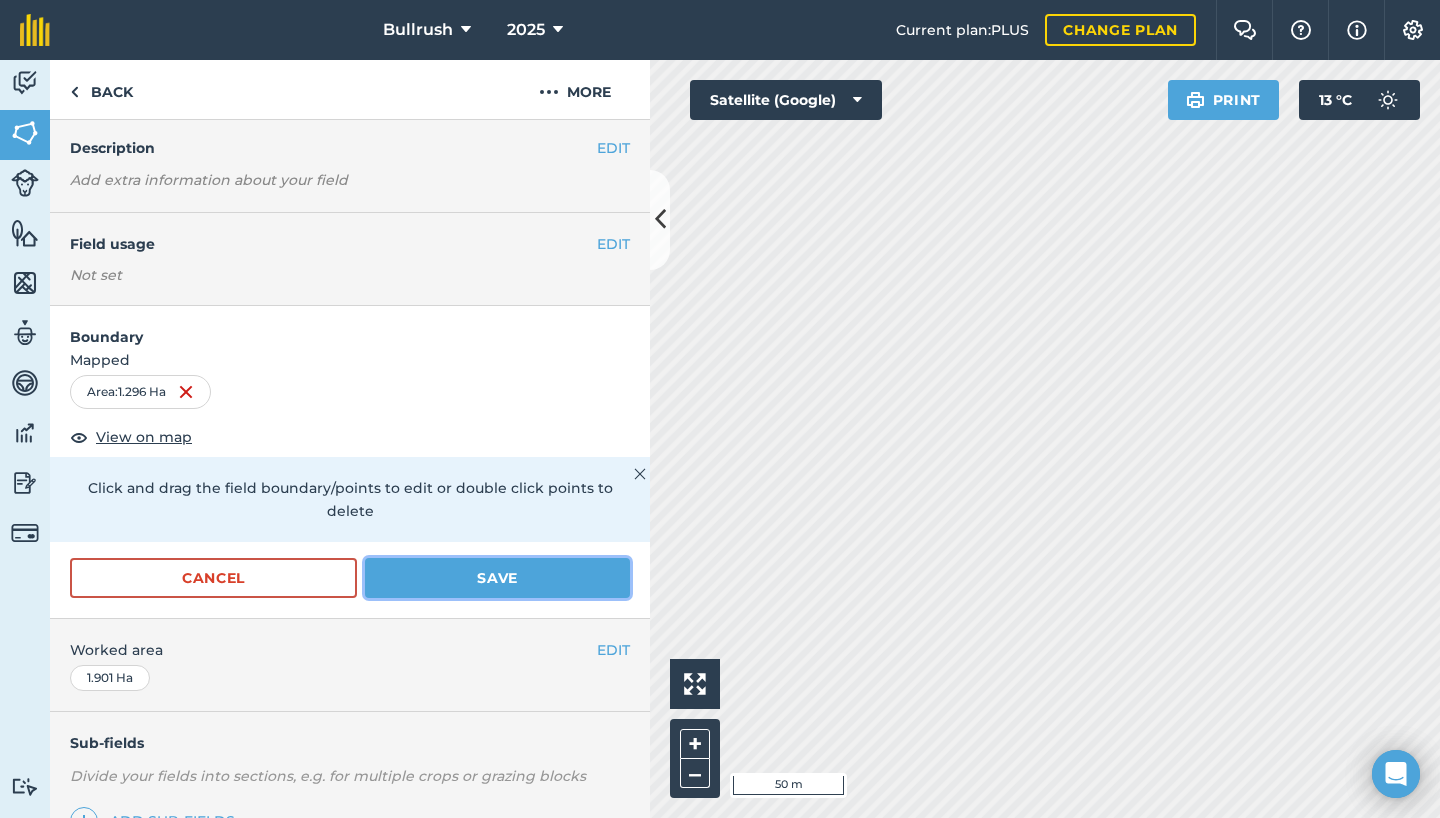 click on "Save" at bounding box center (497, 578) 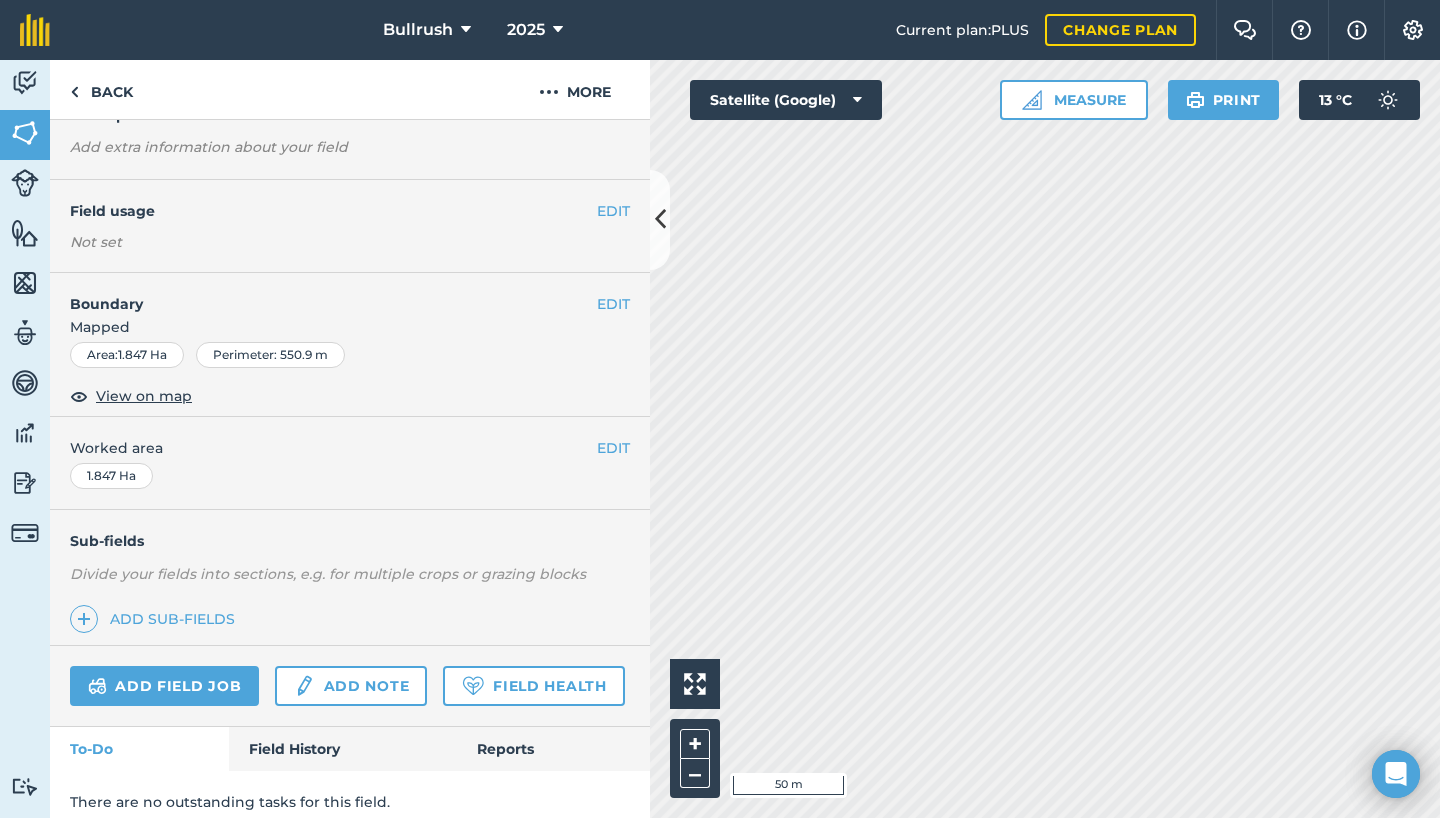 scroll, scrollTop: 107, scrollLeft: 0, axis: vertical 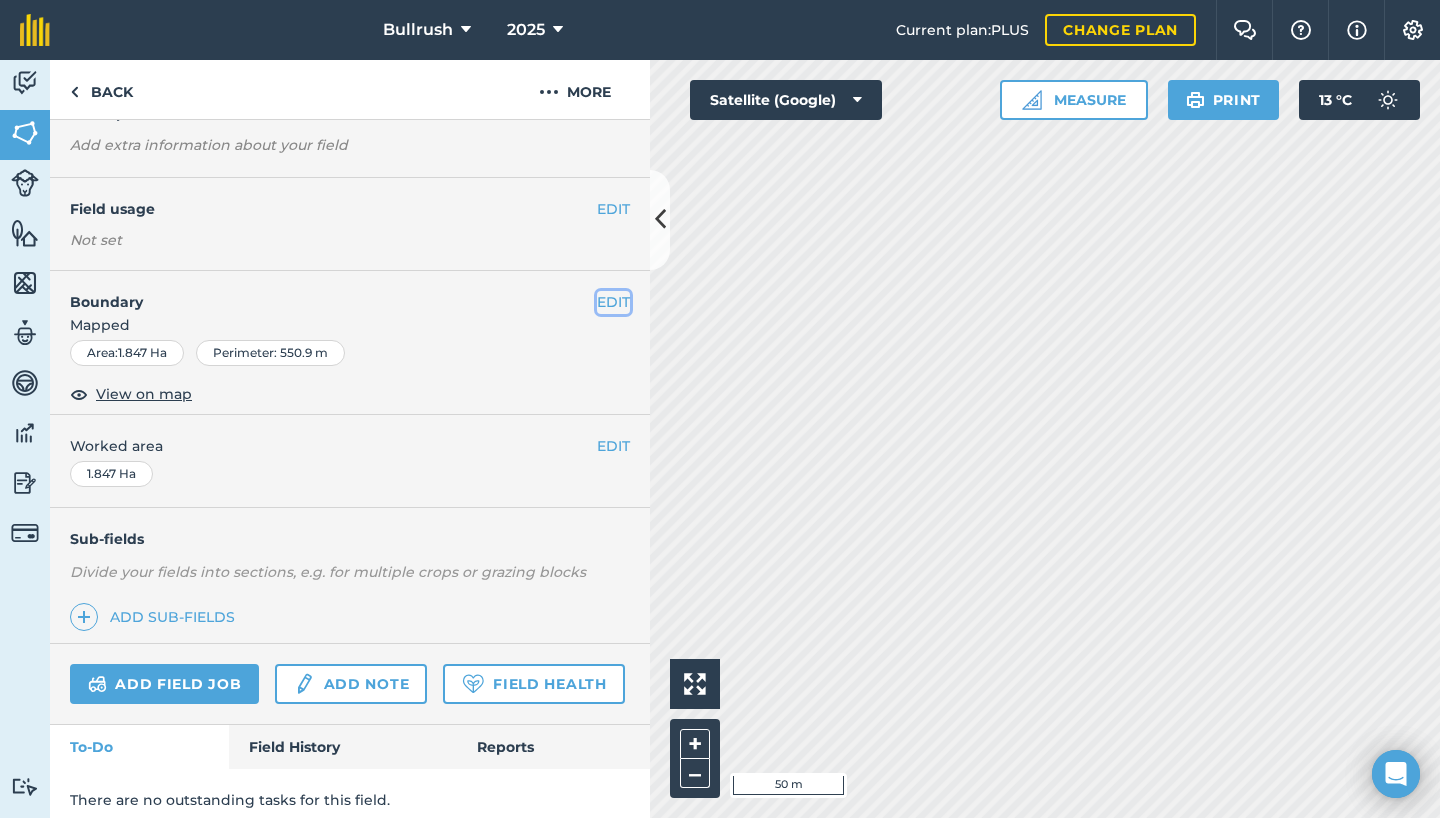 click on "EDIT" at bounding box center (613, 302) 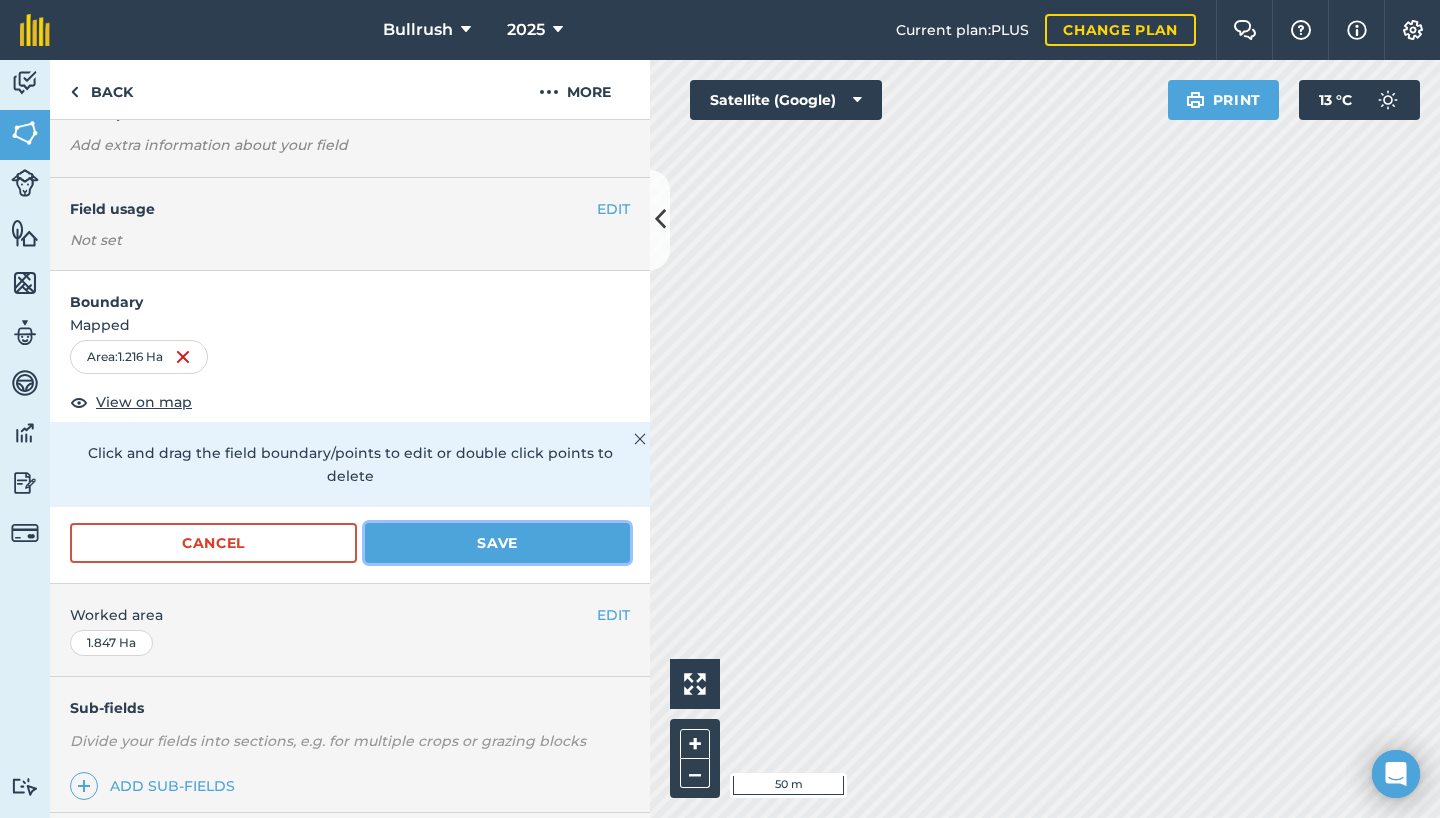 click on "Save" at bounding box center (497, 543) 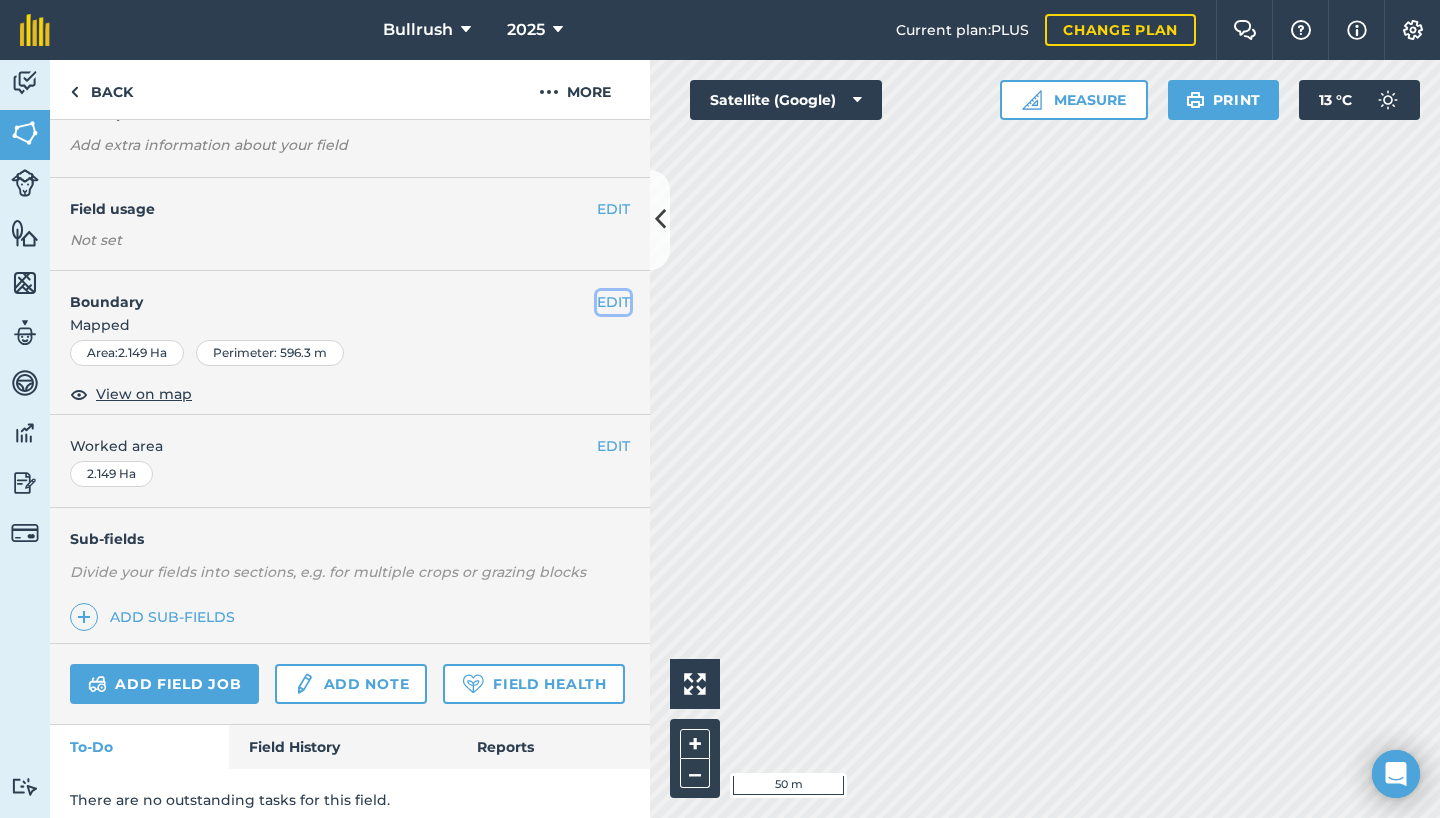 click on "EDIT" at bounding box center (613, 302) 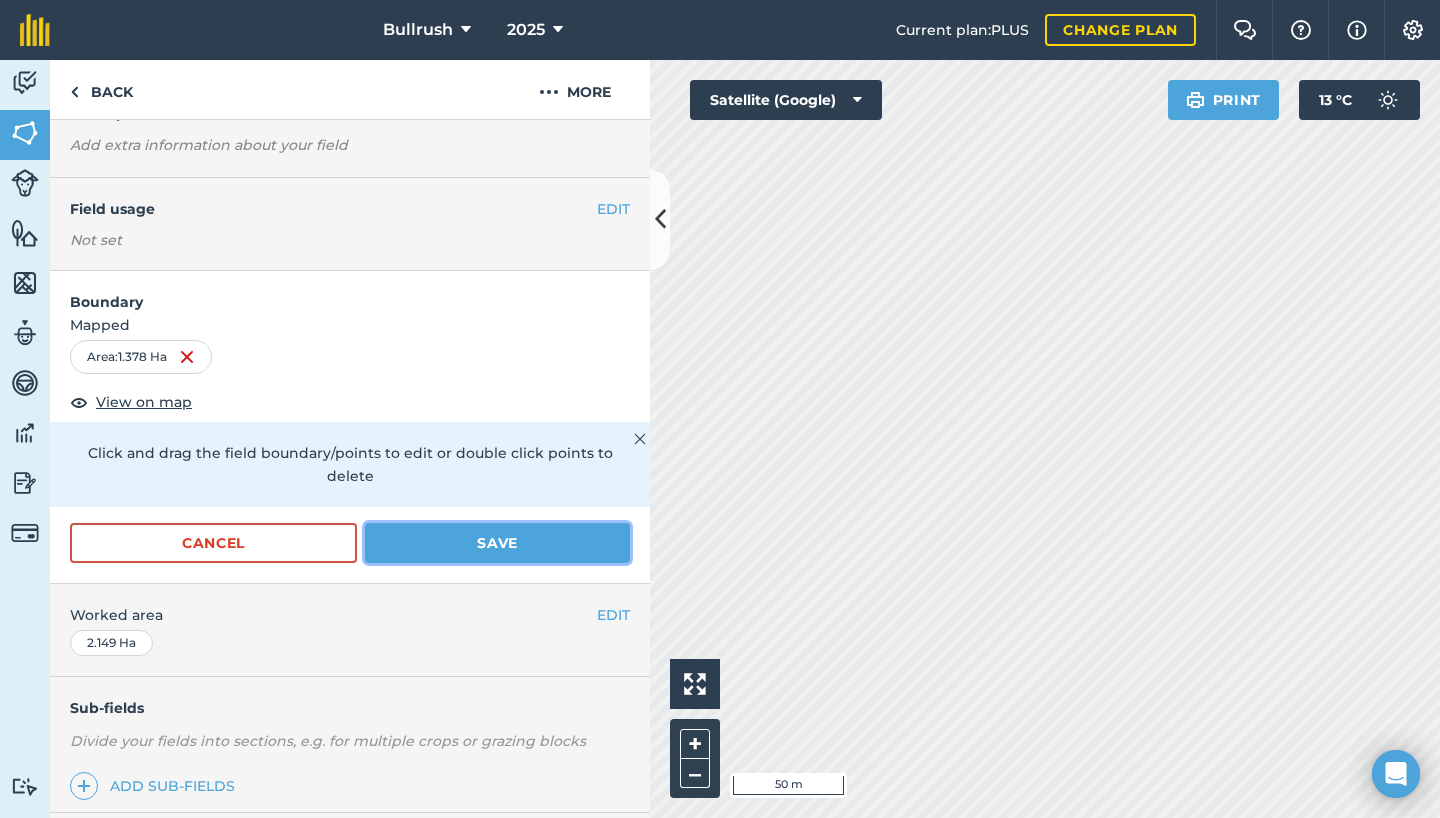 click on "Save" at bounding box center [497, 543] 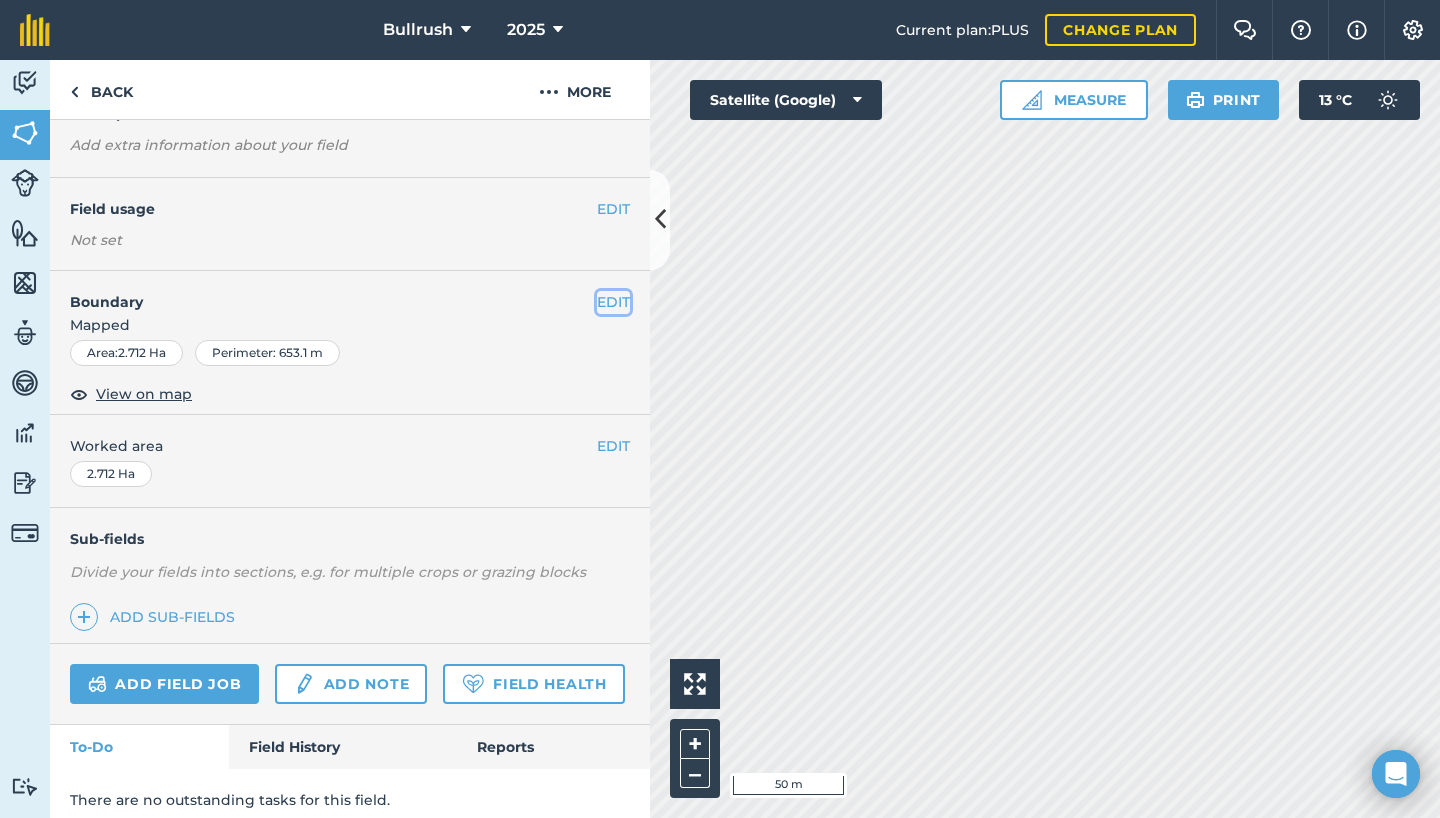 click on "EDIT" at bounding box center (613, 302) 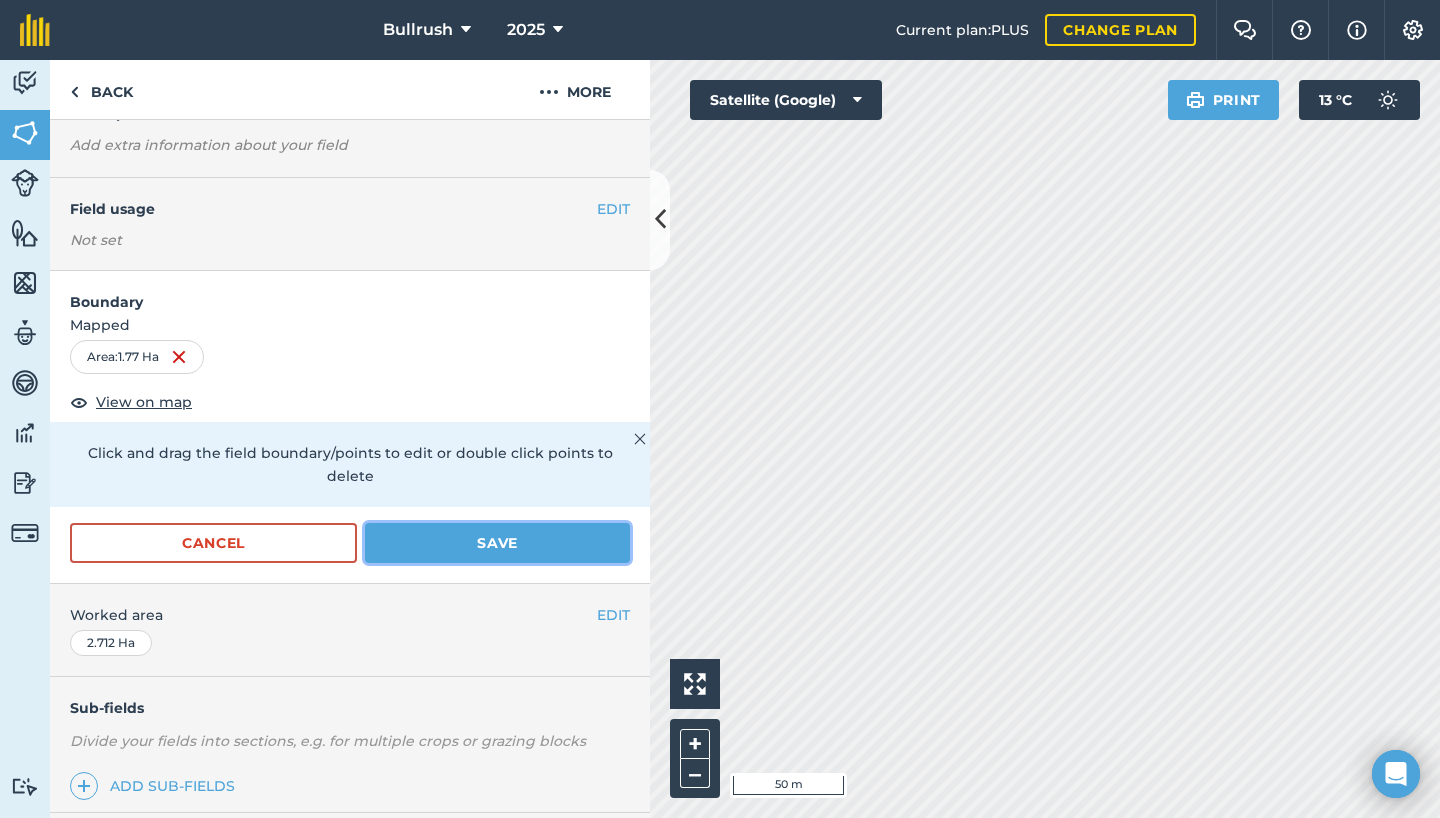 click on "Save" at bounding box center [497, 543] 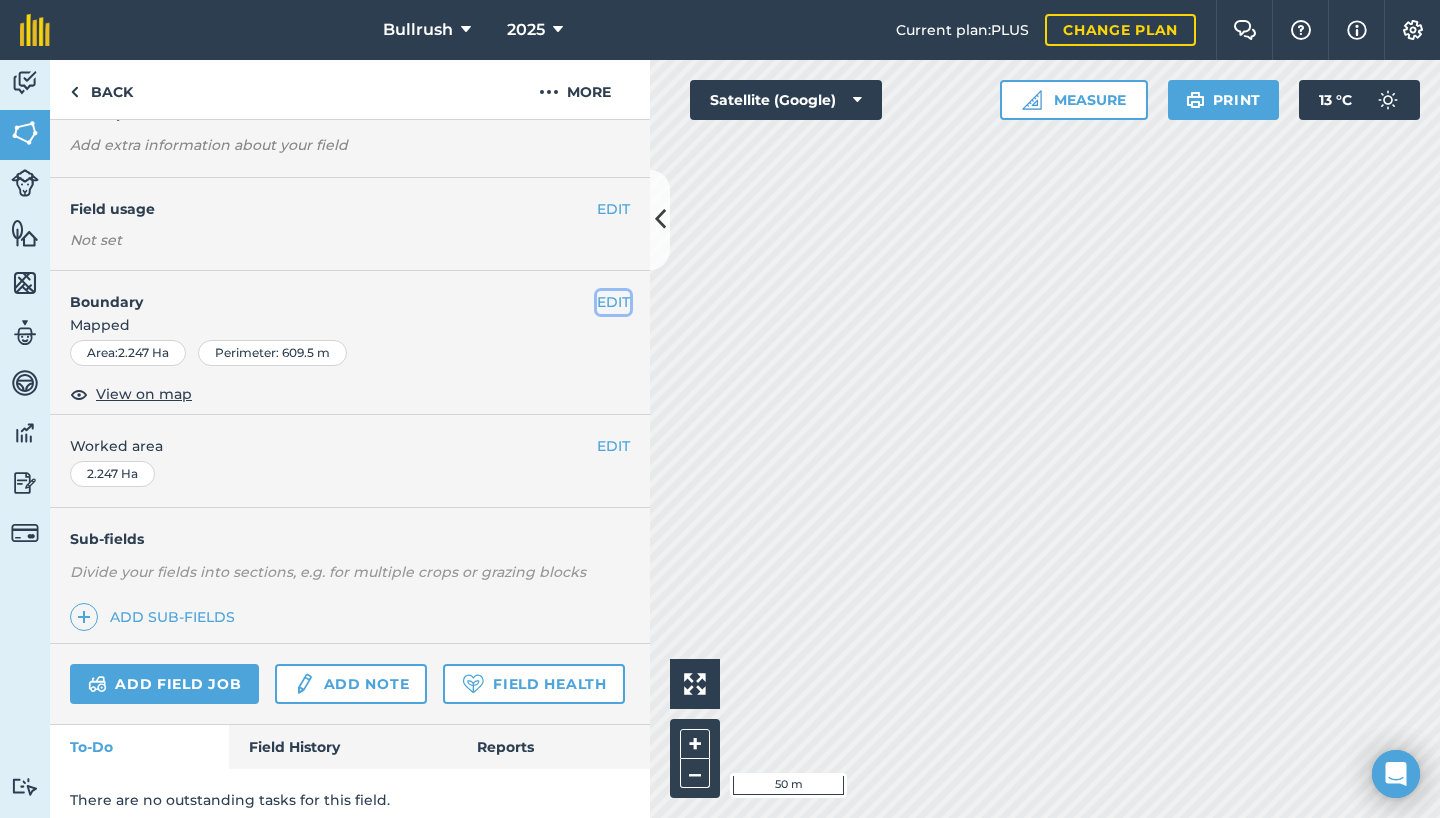 click on "EDIT" at bounding box center (613, 302) 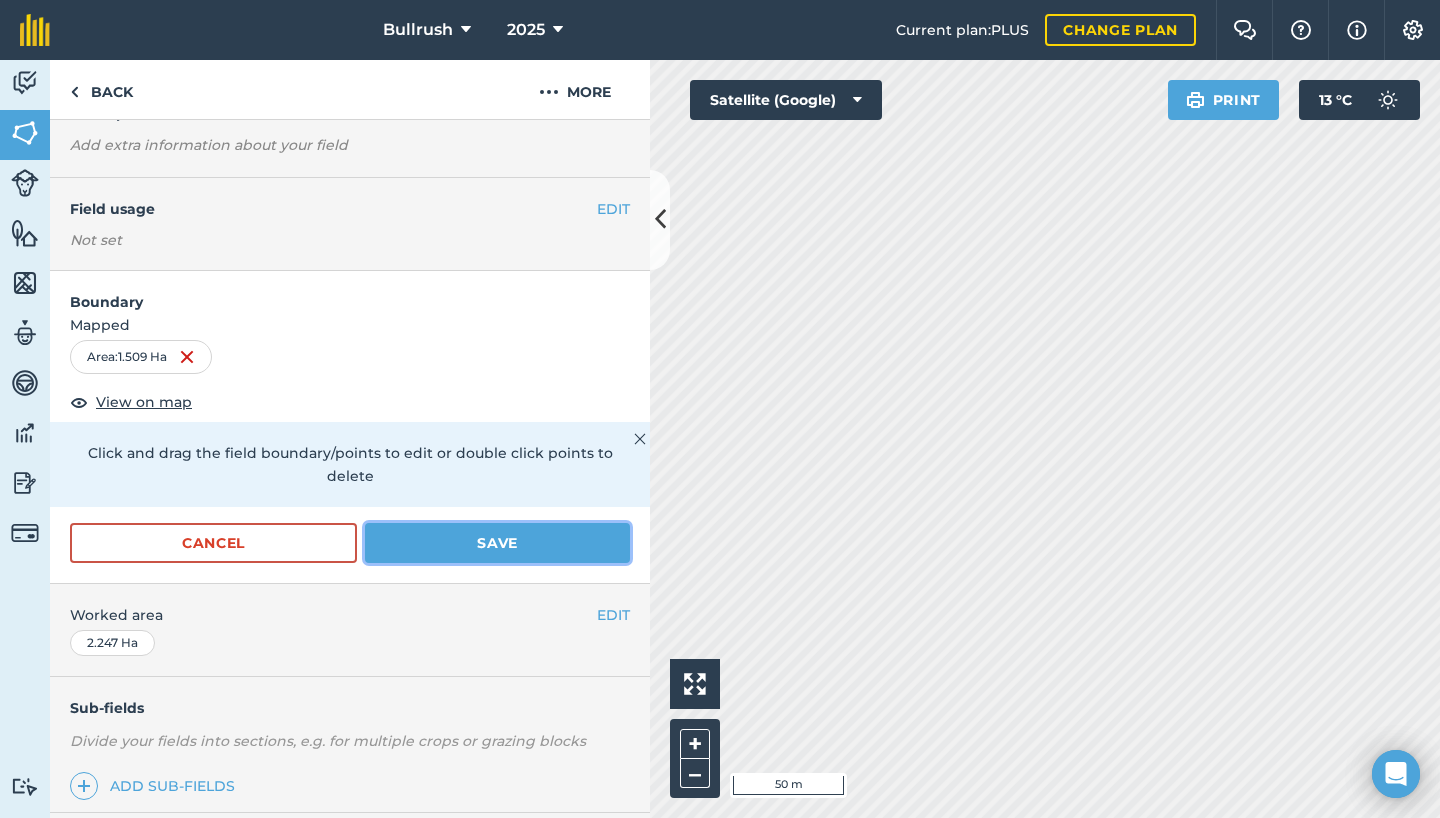 click on "Save" at bounding box center (497, 543) 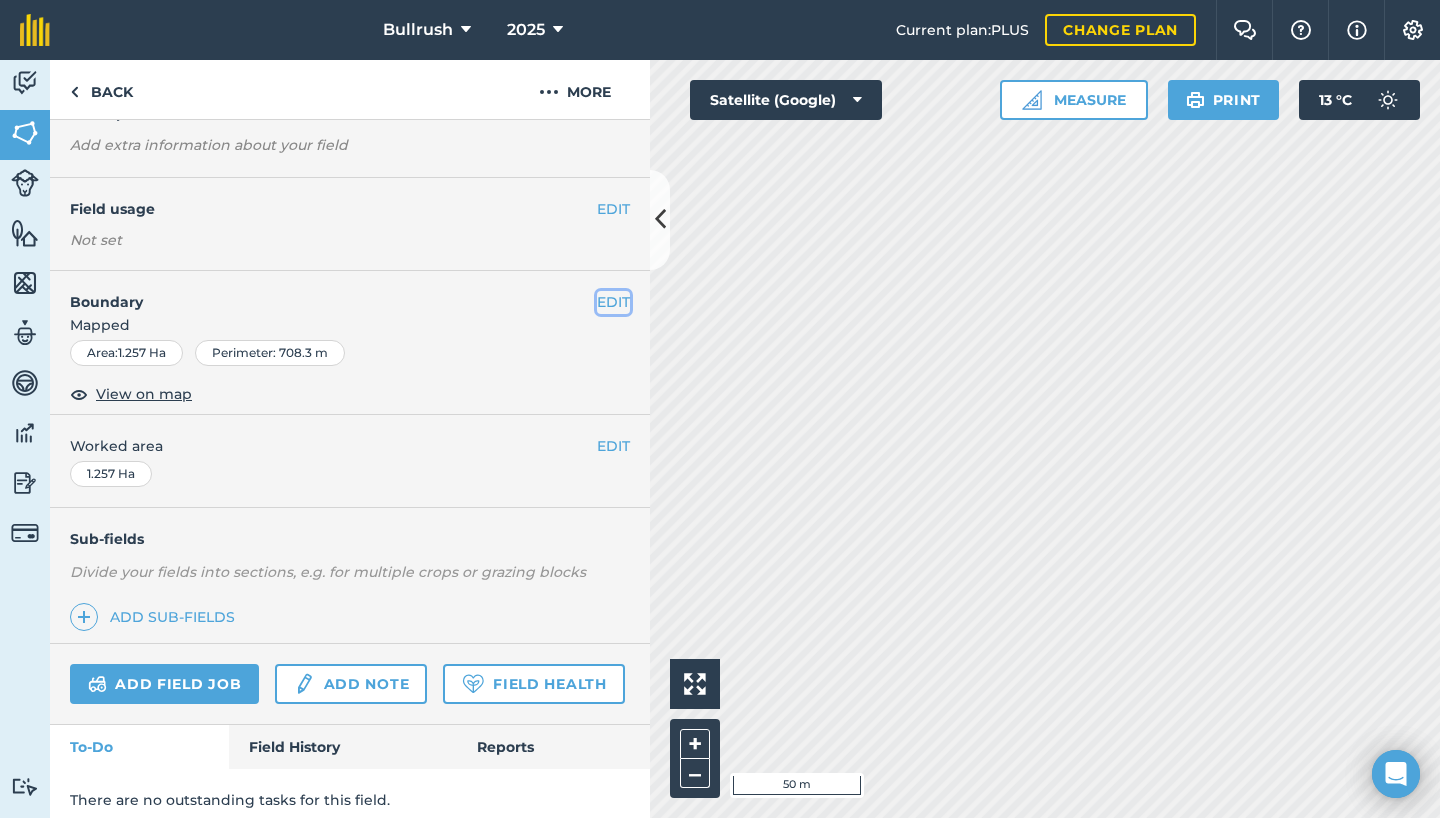 click on "EDIT" at bounding box center (613, 302) 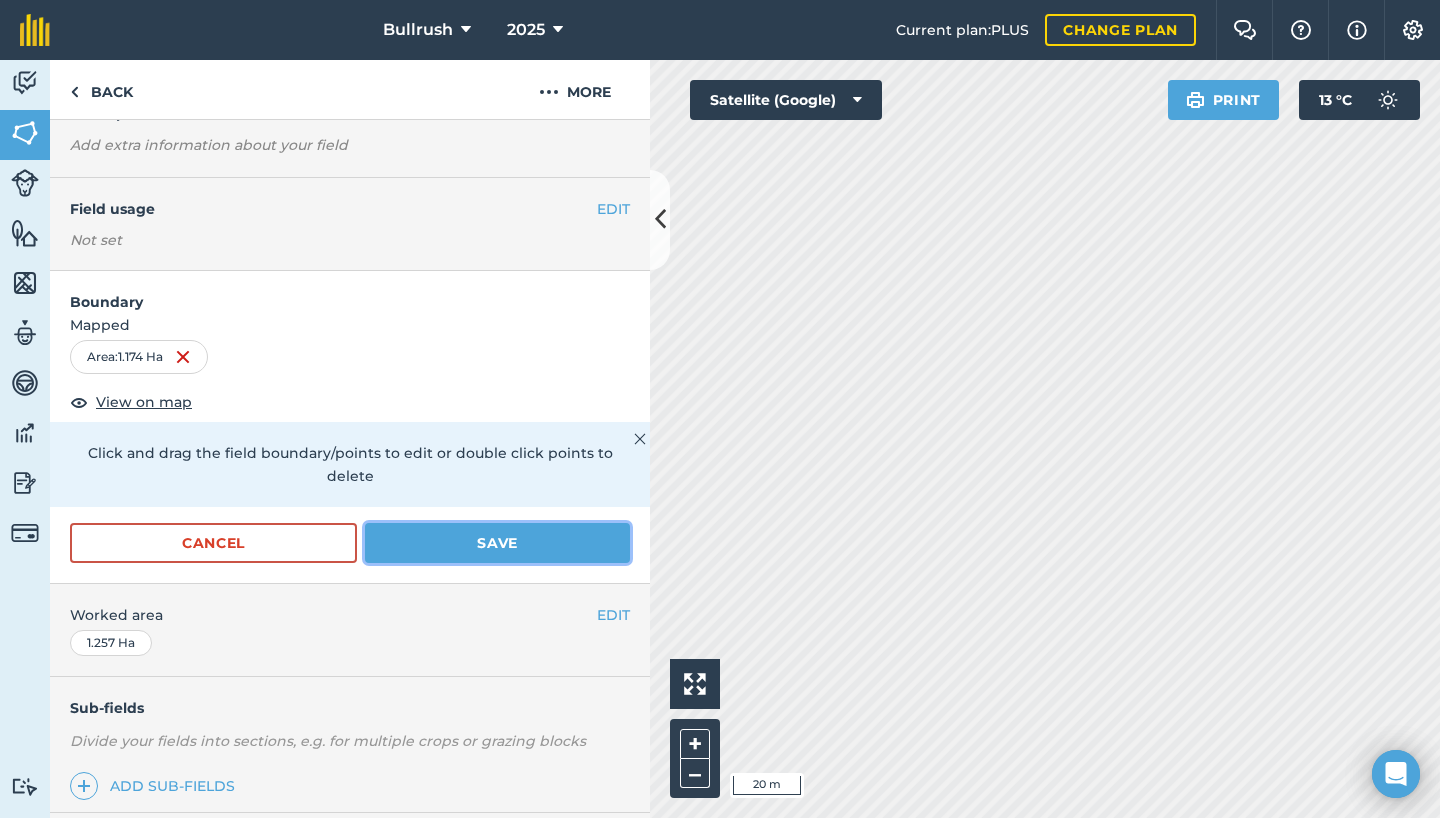 click on "Save" at bounding box center [497, 543] 